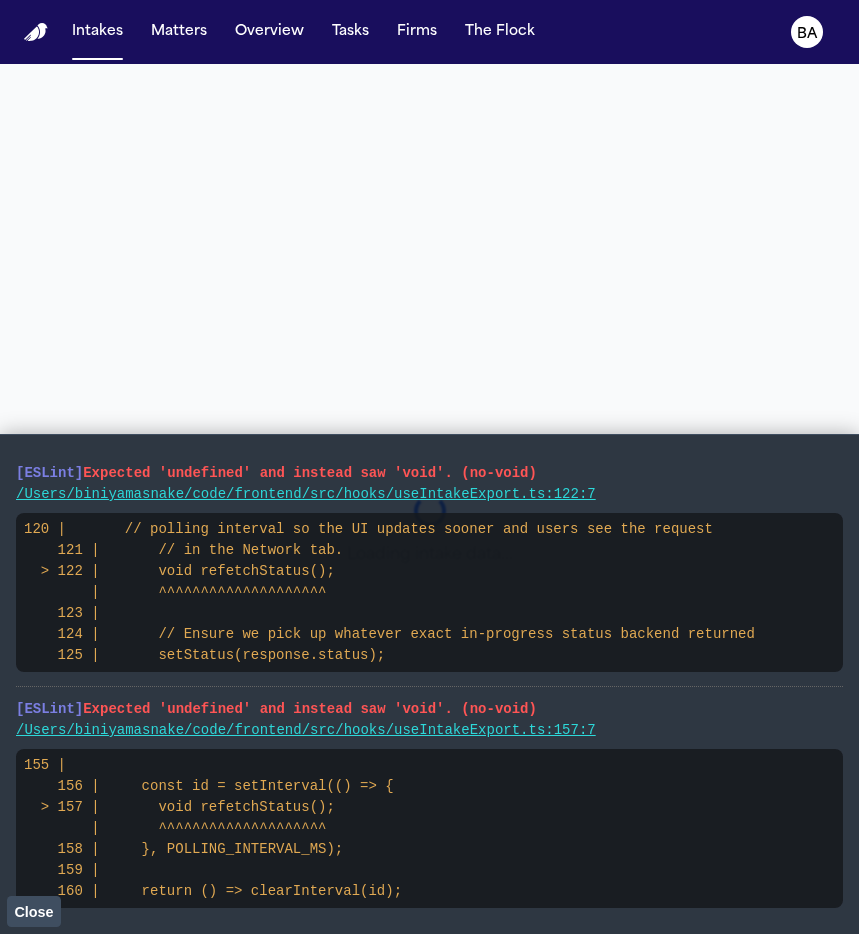 scroll, scrollTop: 0, scrollLeft: 0, axis: both 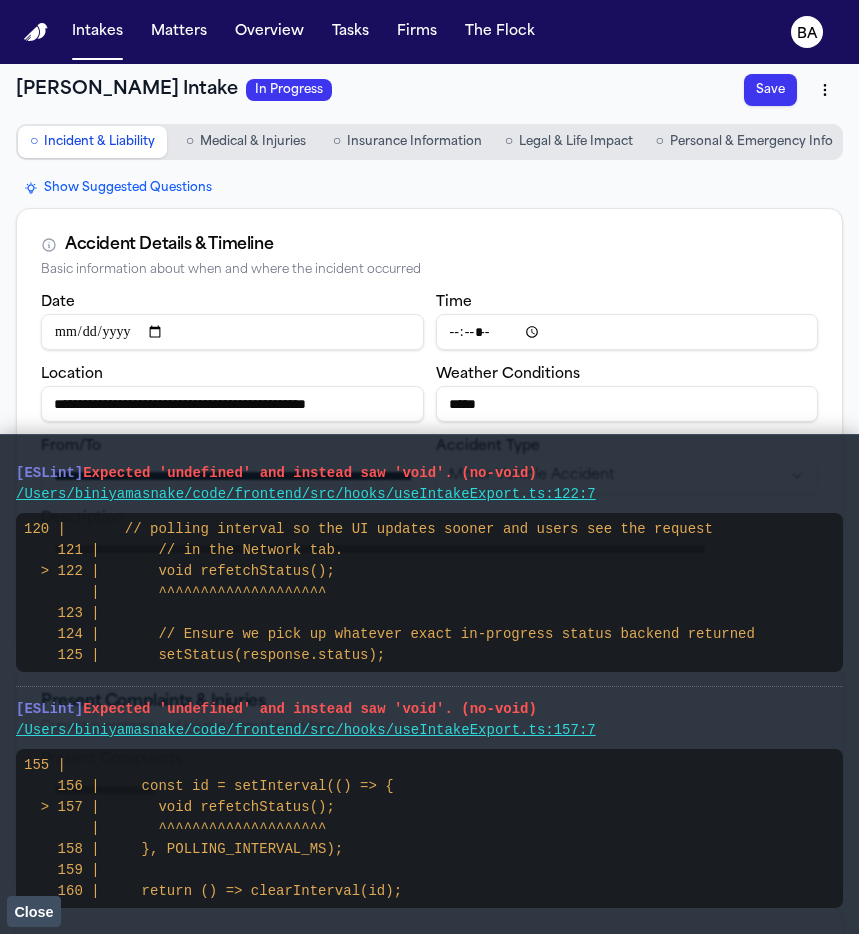 type on "**********" 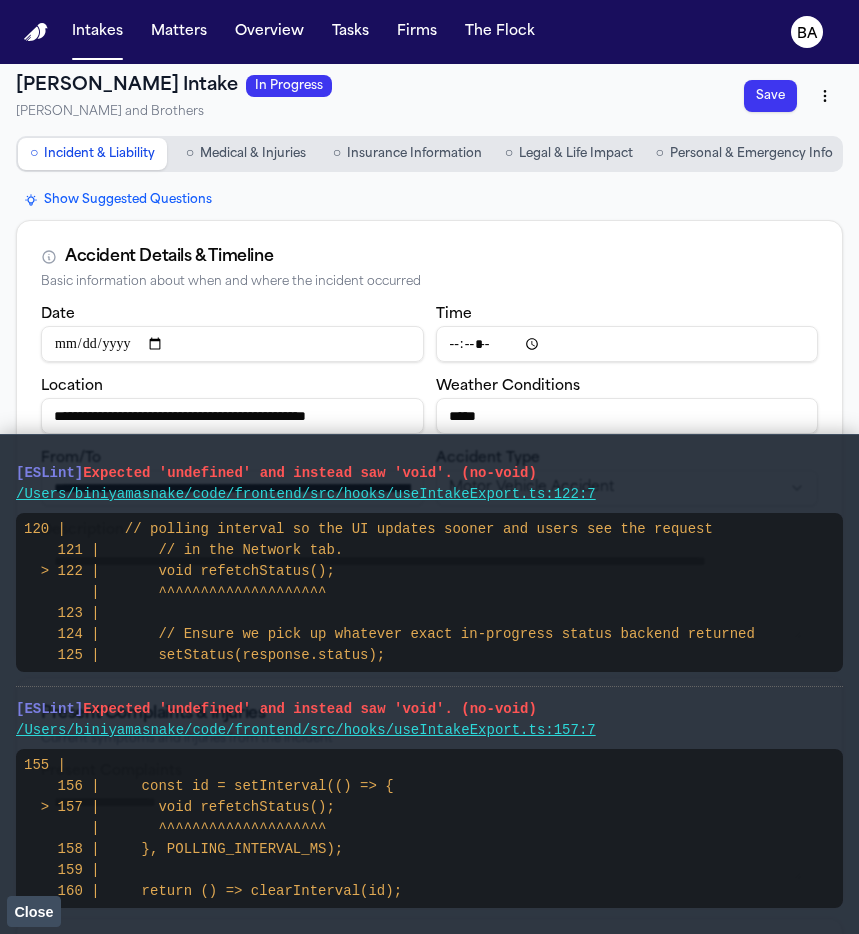 type on "**********" 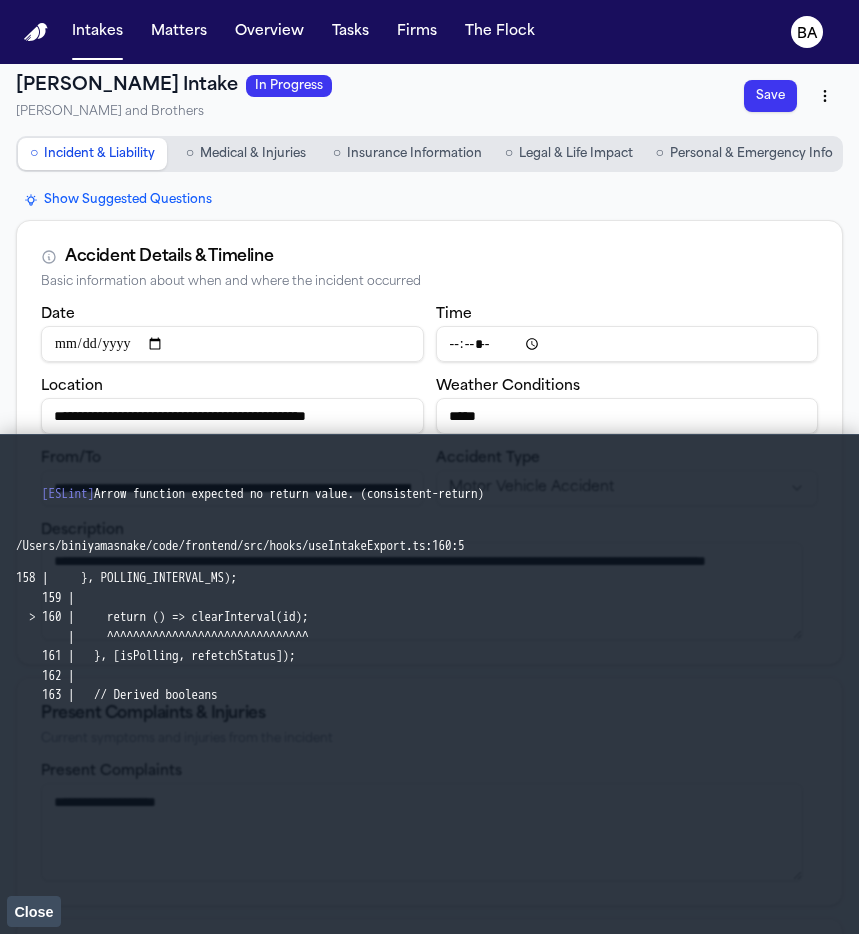 type on "**********" 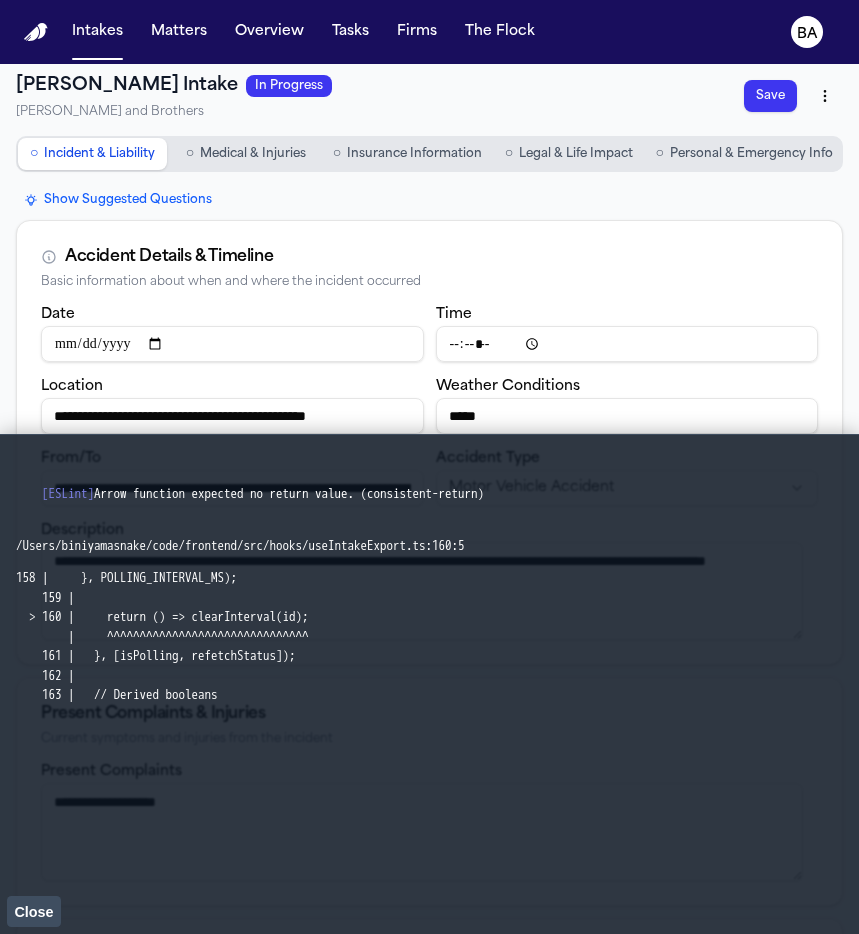type on "**********" 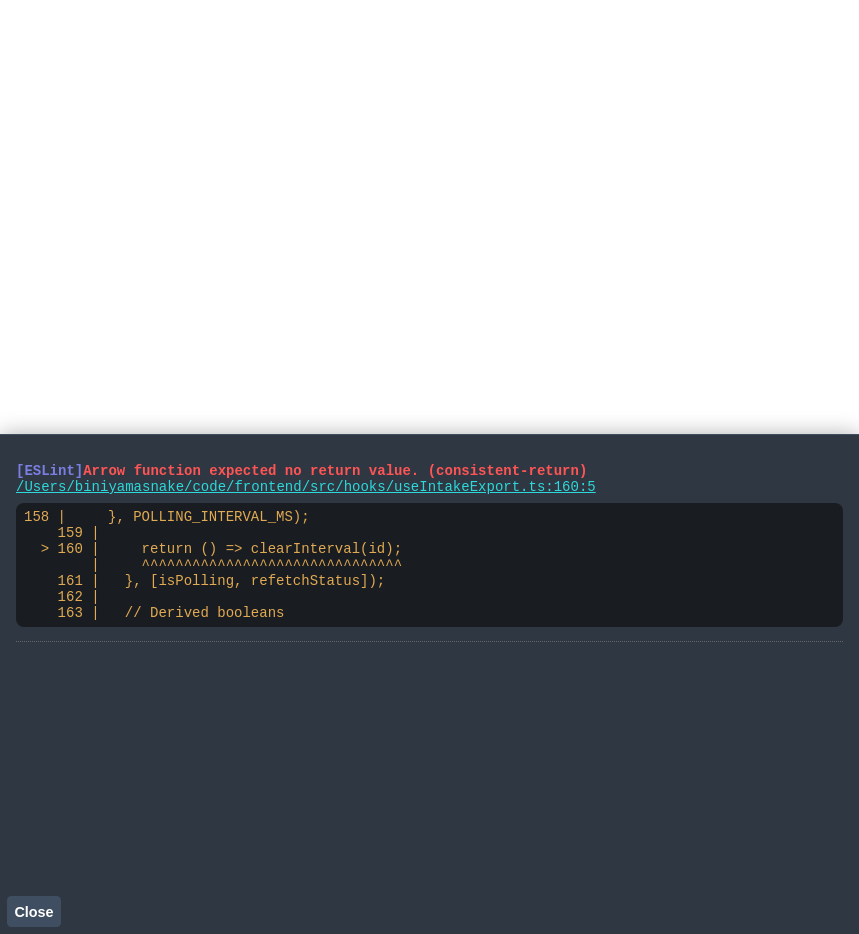 scroll, scrollTop: 0, scrollLeft: 0, axis: both 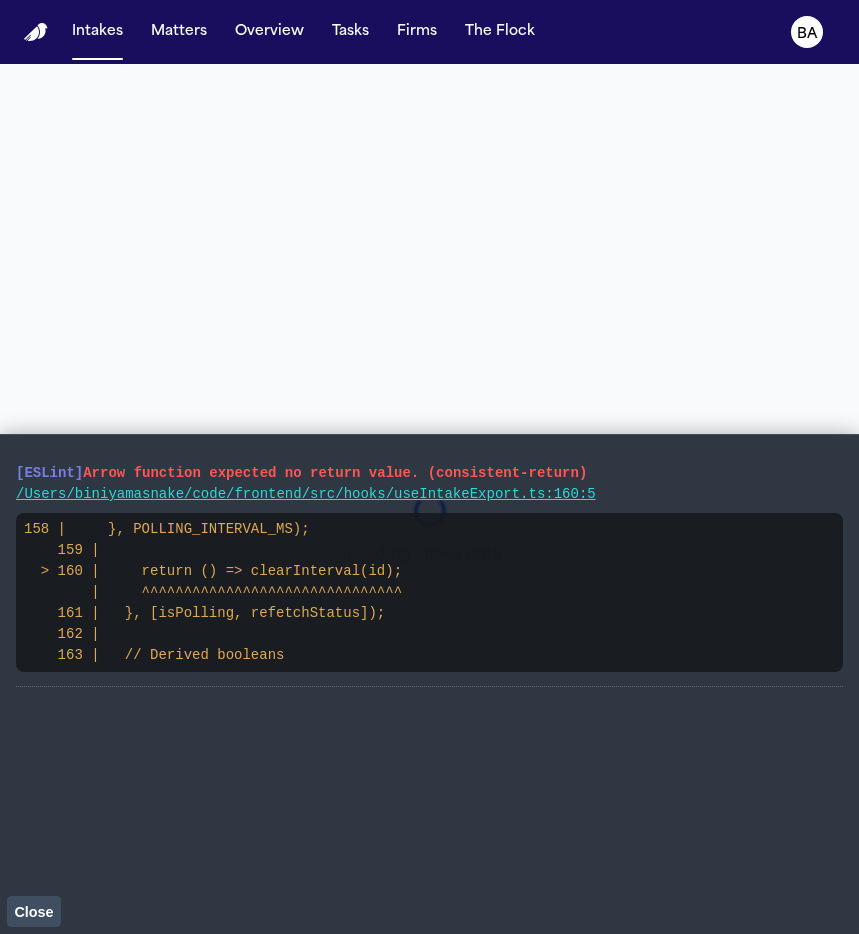select on "**********" 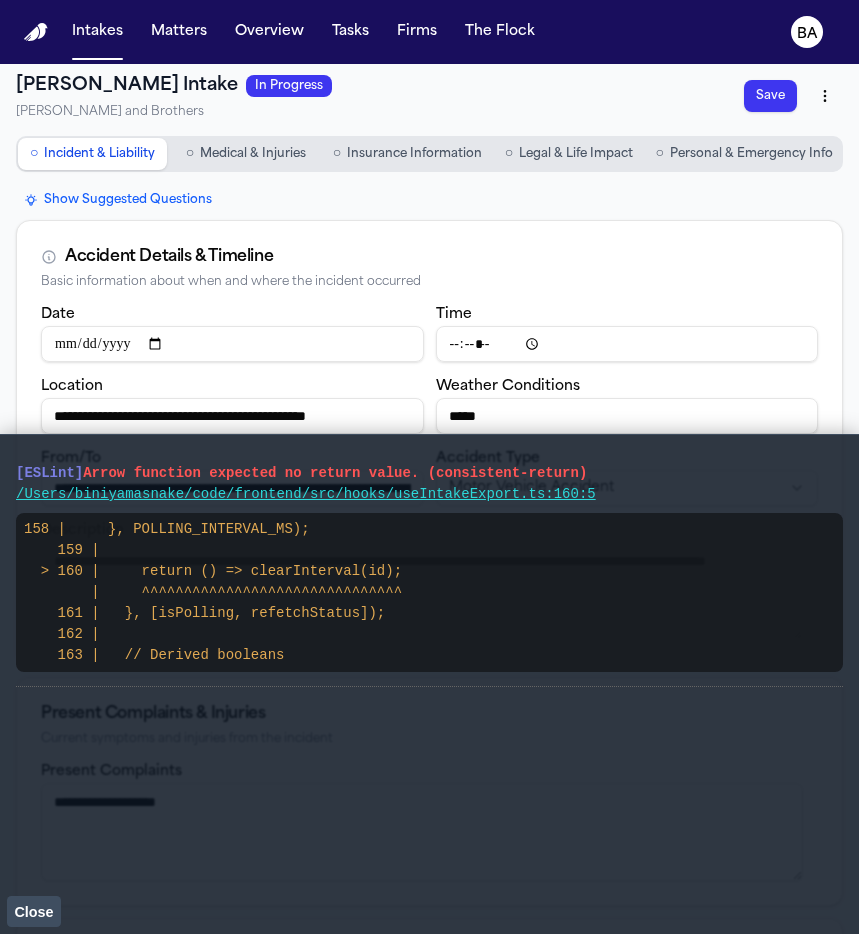 click on "**********" at bounding box center [429, 467] 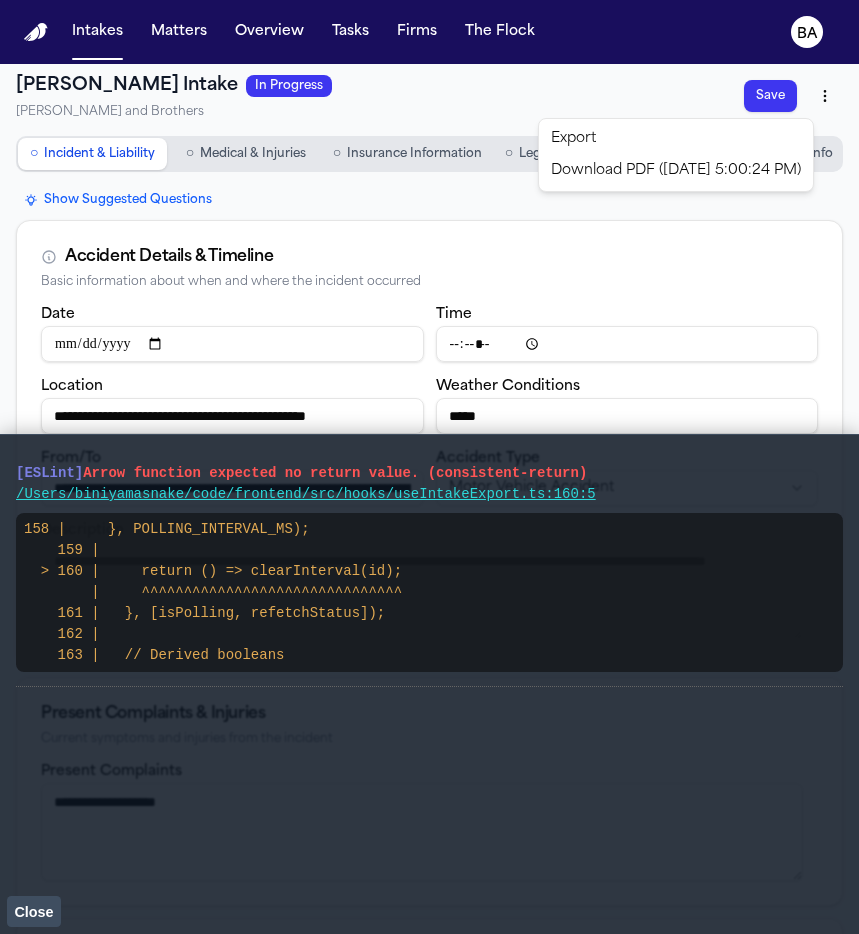 click on "Export" at bounding box center [676, 139] 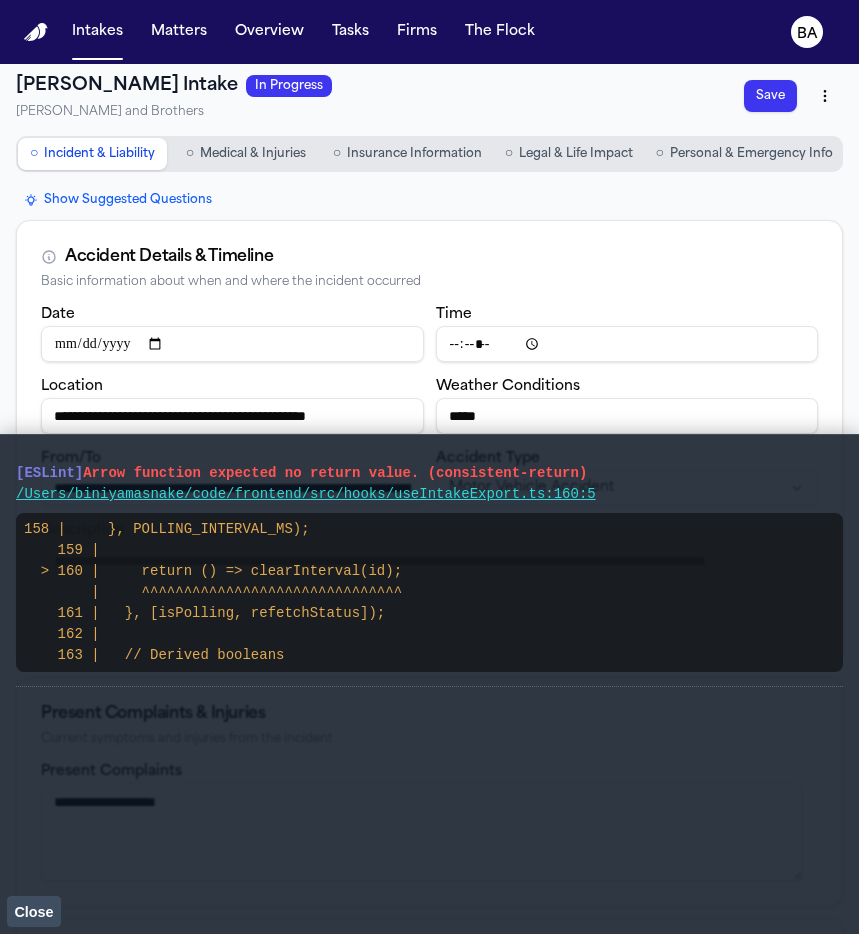type on "**********" 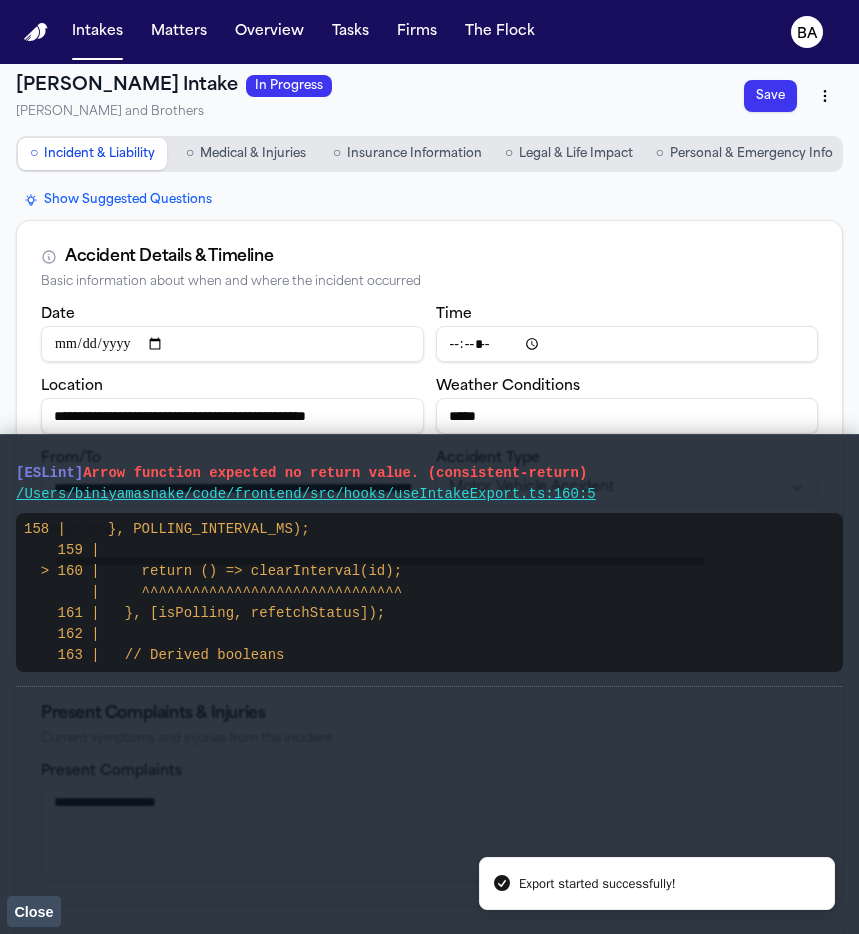 click on "**********" at bounding box center [429, 467] 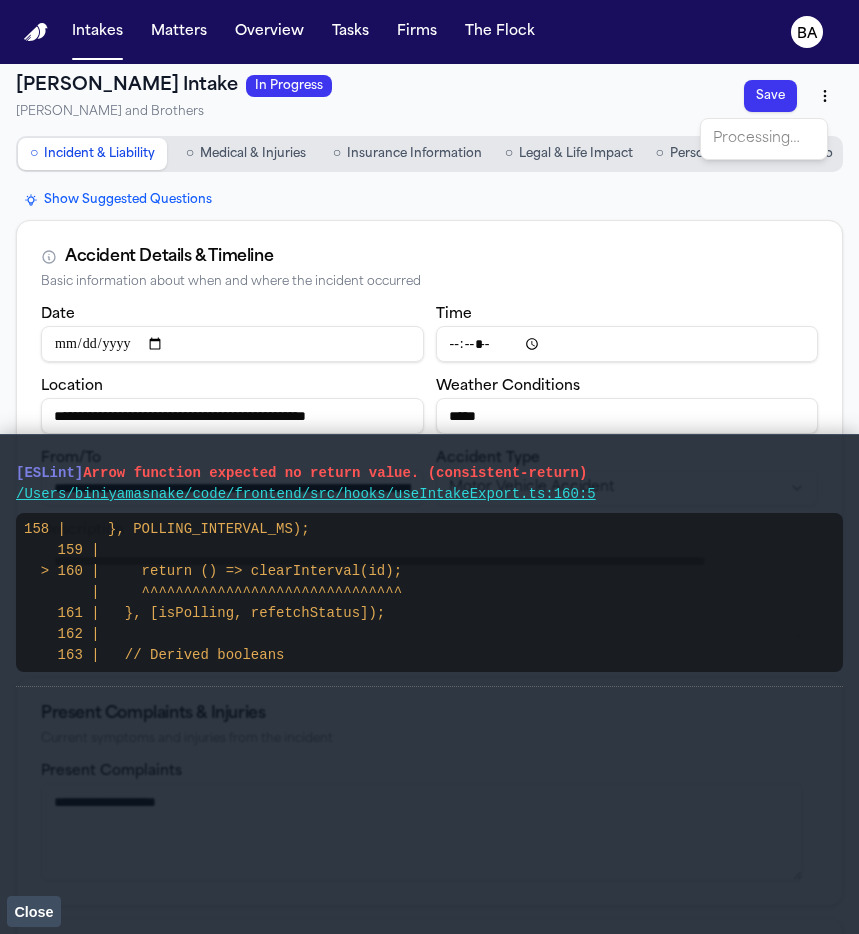 type on "**********" 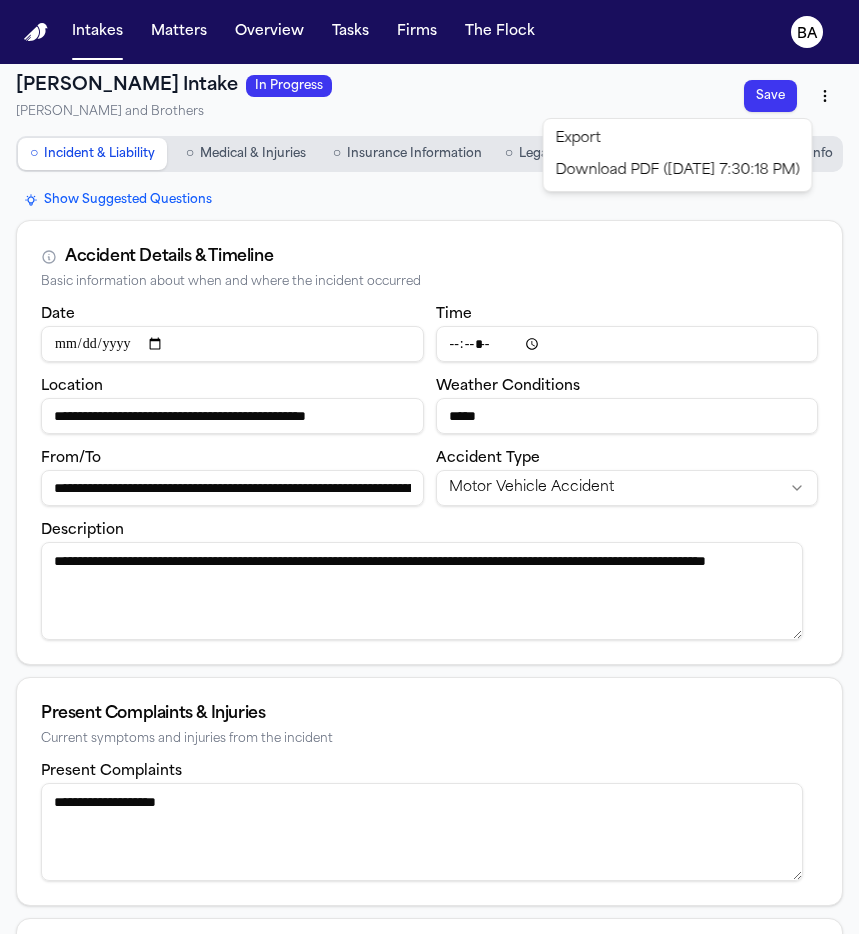 click on "**********" at bounding box center (429, 467) 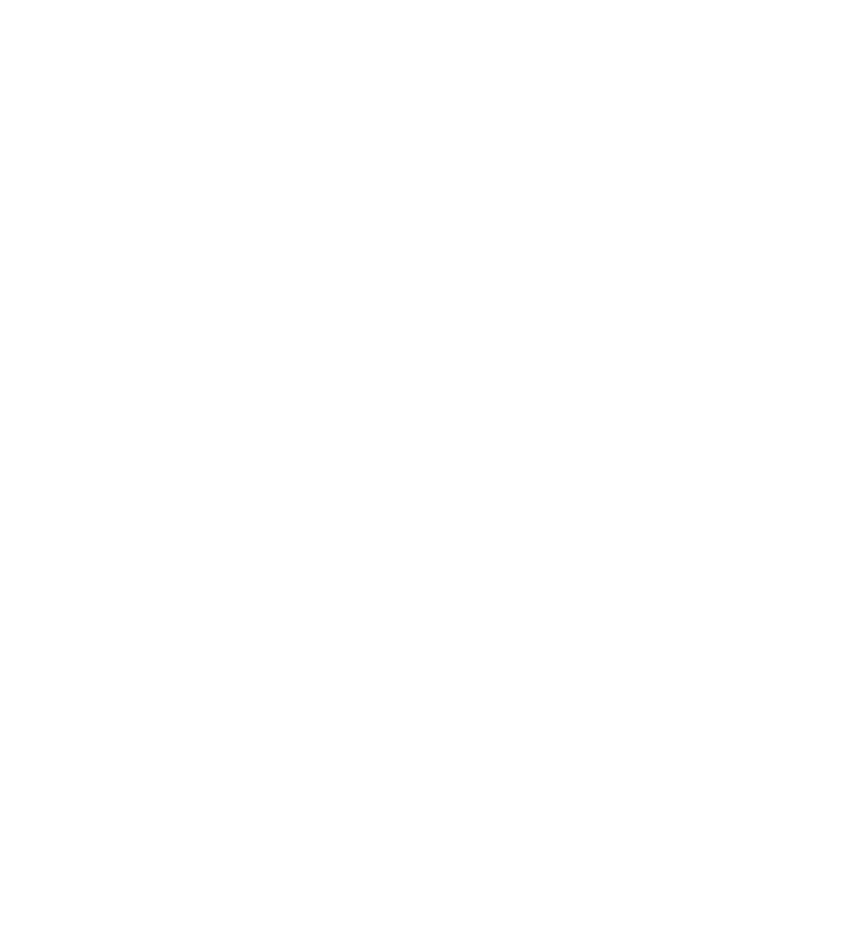 scroll, scrollTop: 0, scrollLeft: 0, axis: both 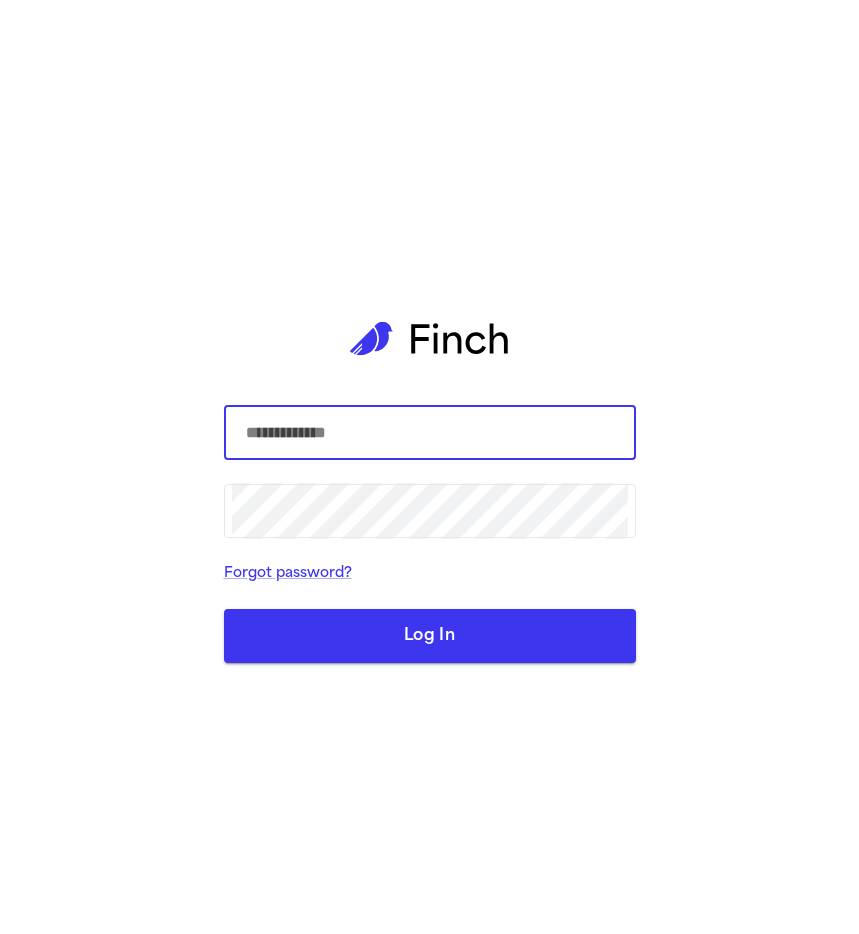 select on "**********" 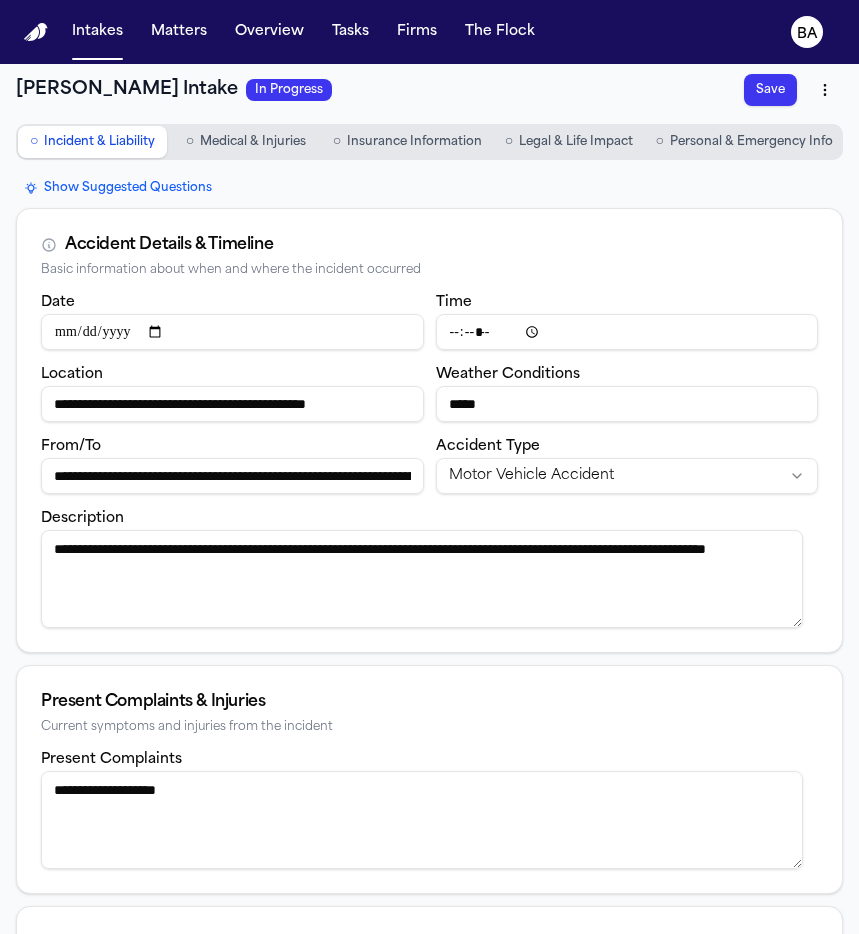 type on "**********" 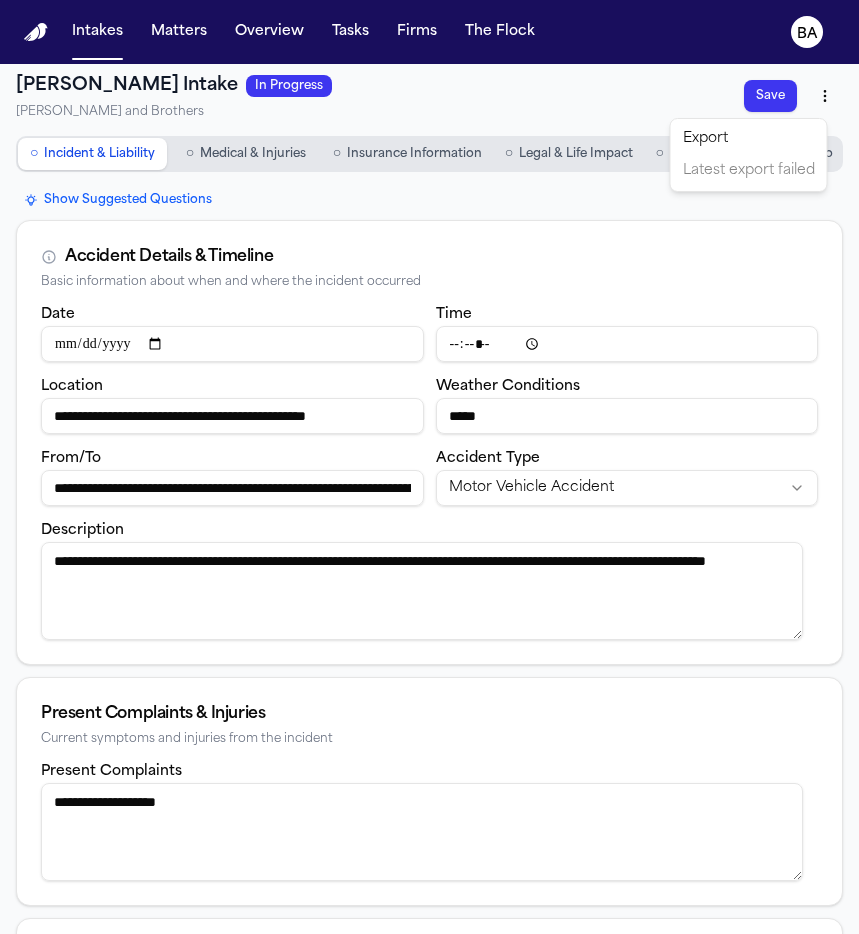 click on "**********" at bounding box center [429, 467] 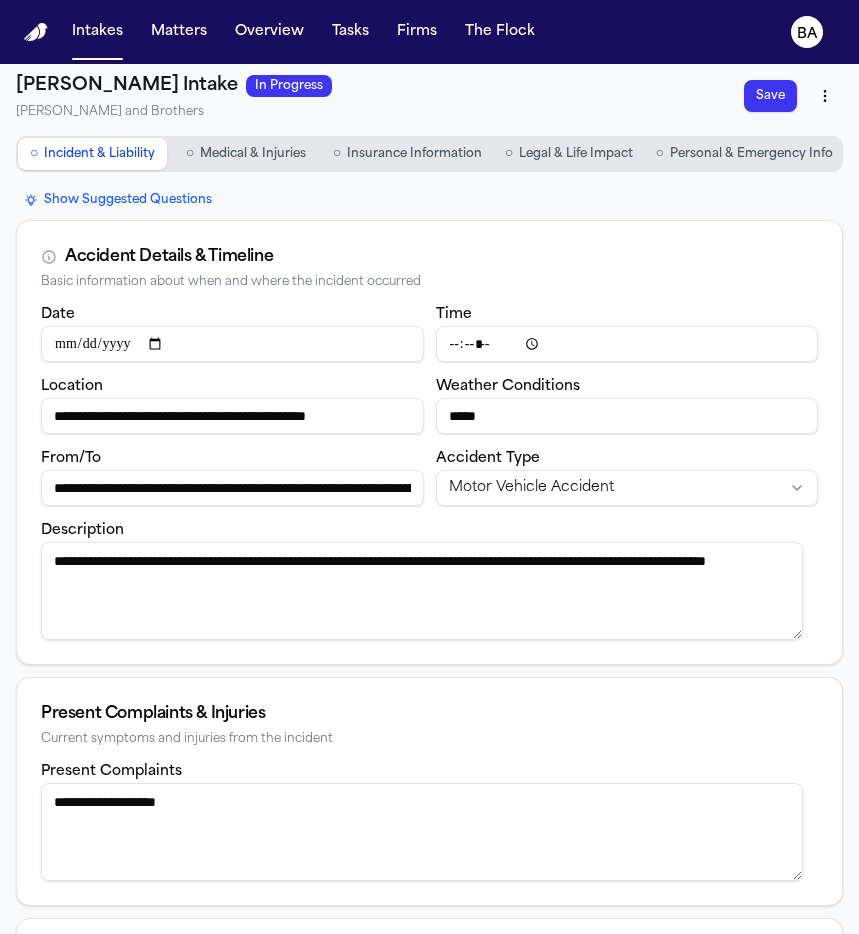 click on "**********" at bounding box center [429, 467] 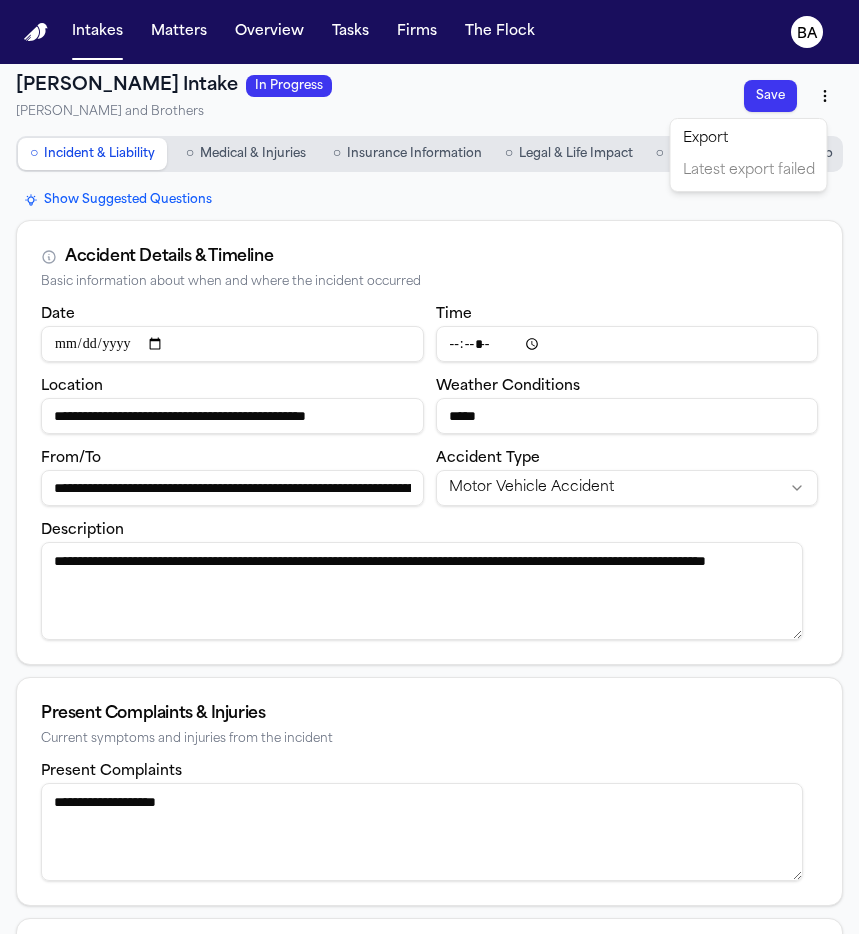 click on "**********" at bounding box center (429, 467) 